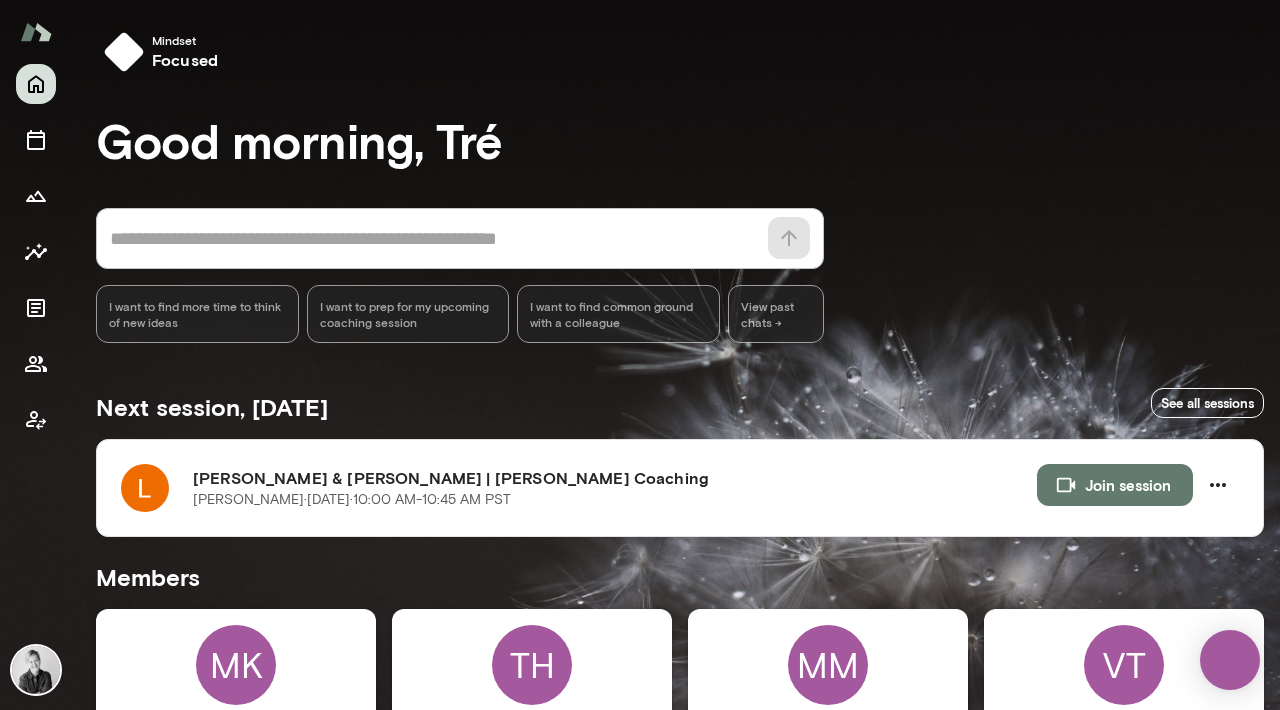 scroll, scrollTop: 0, scrollLeft: 0, axis: both 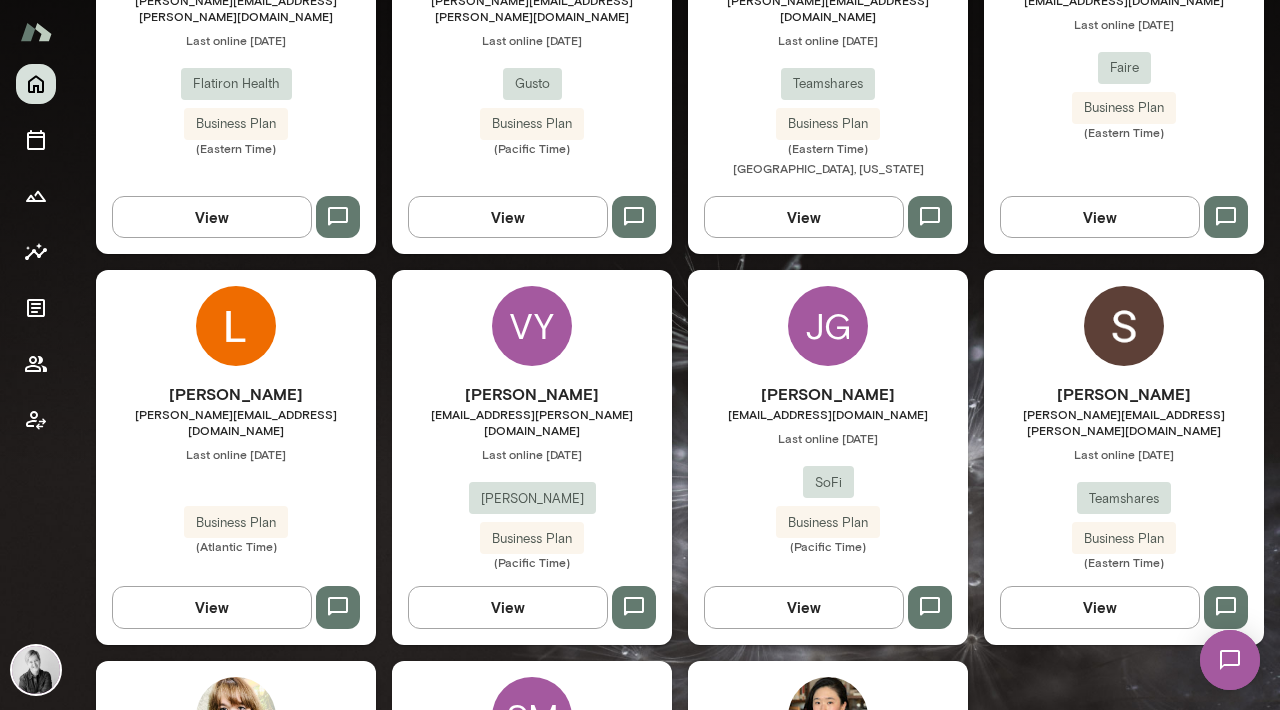 click at bounding box center (236, 326) 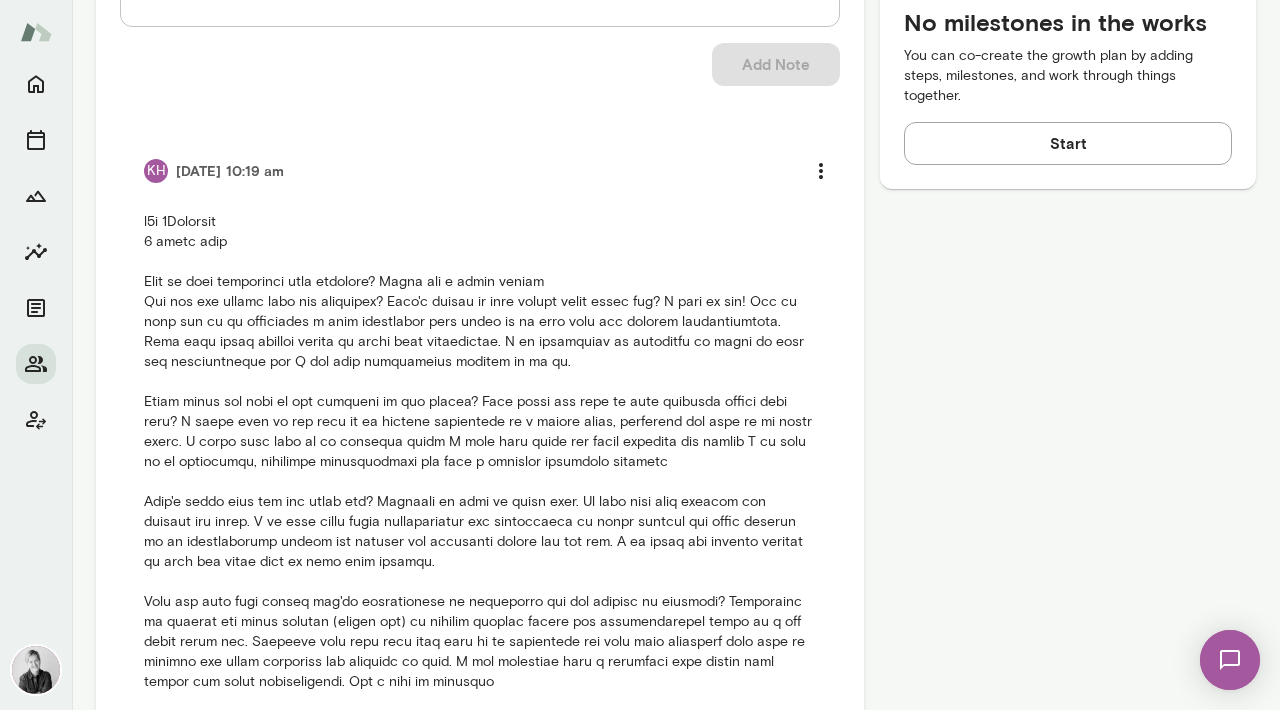 scroll, scrollTop: 963, scrollLeft: 0, axis: vertical 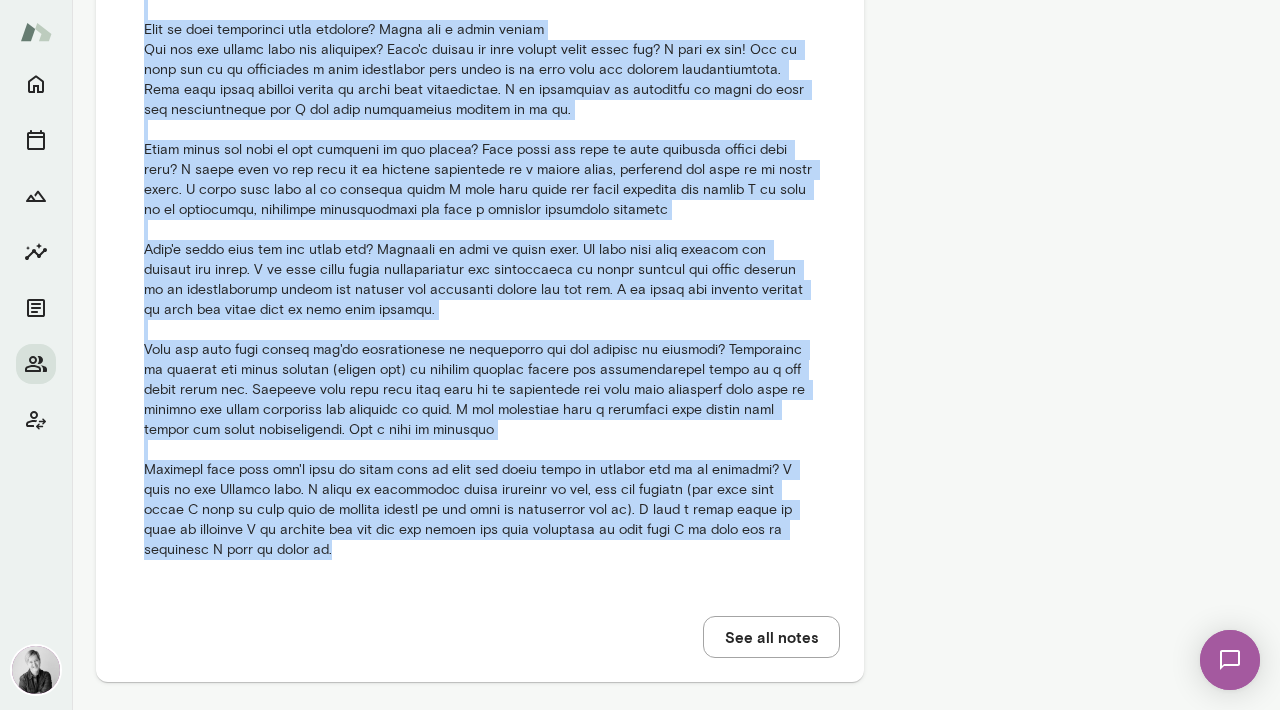 drag, startPoint x: 141, startPoint y: 194, endPoint x: 496, endPoint y: 554, distance: 505.59372 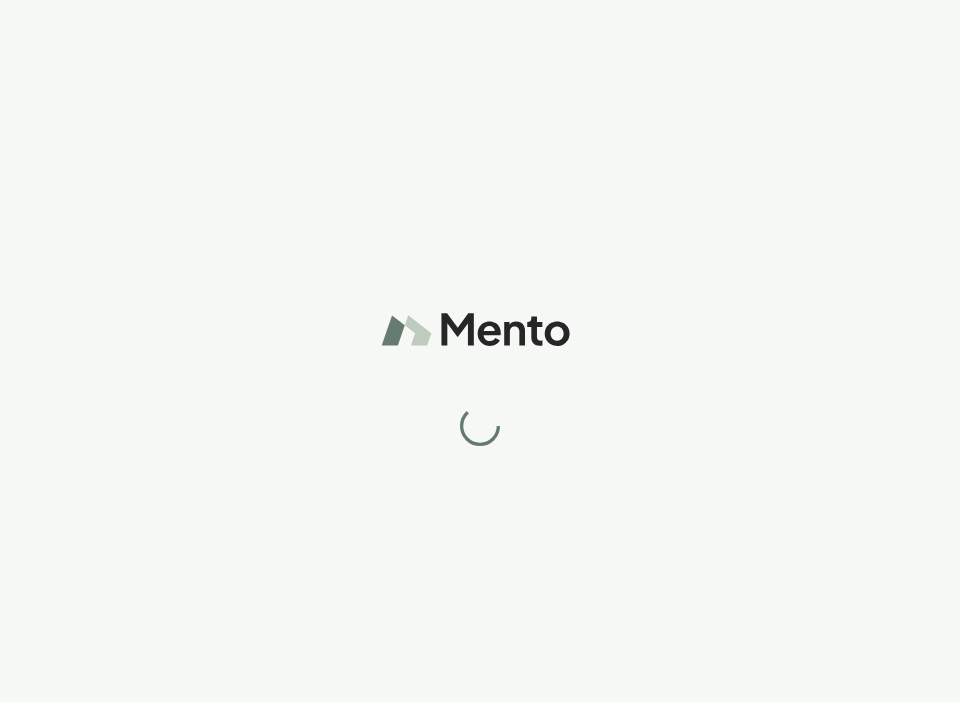 scroll, scrollTop: 0, scrollLeft: 0, axis: both 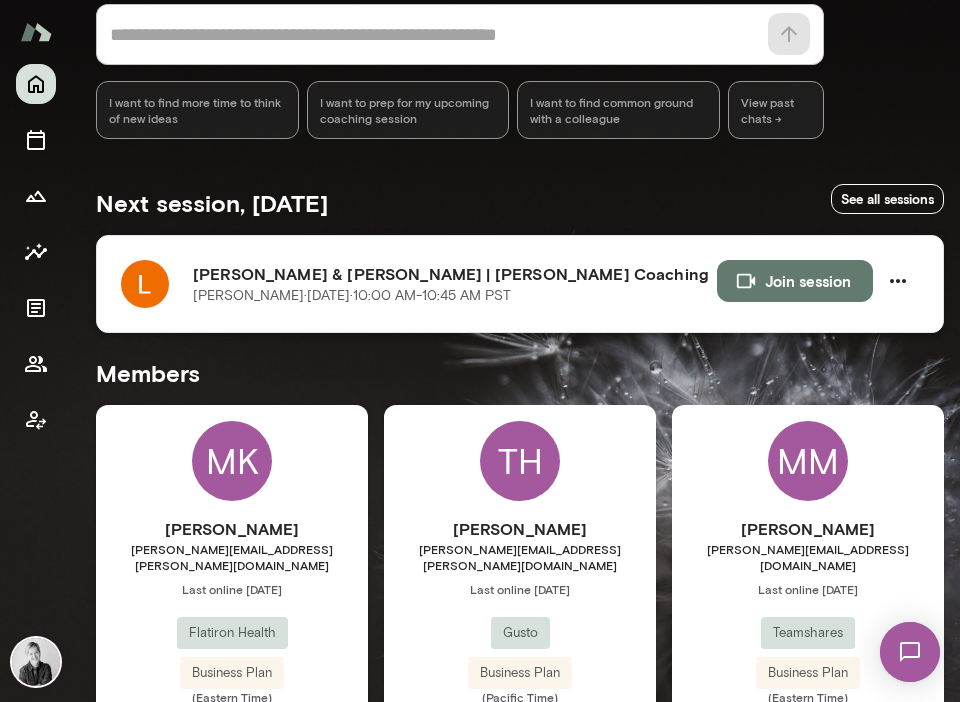 click at bounding box center (145, 284) 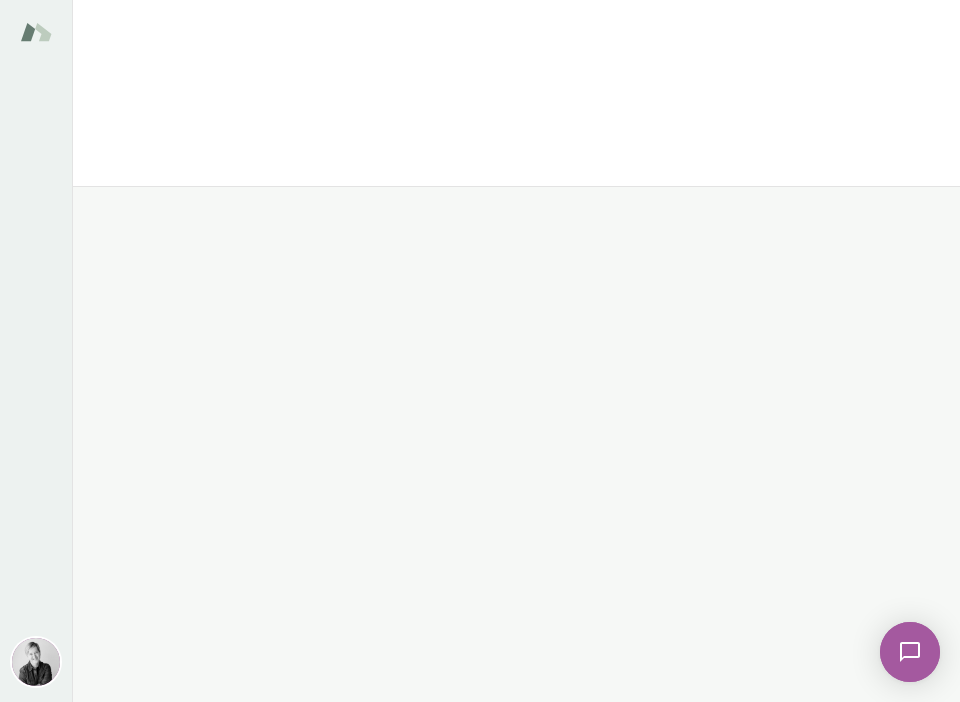 scroll, scrollTop: 0, scrollLeft: 0, axis: both 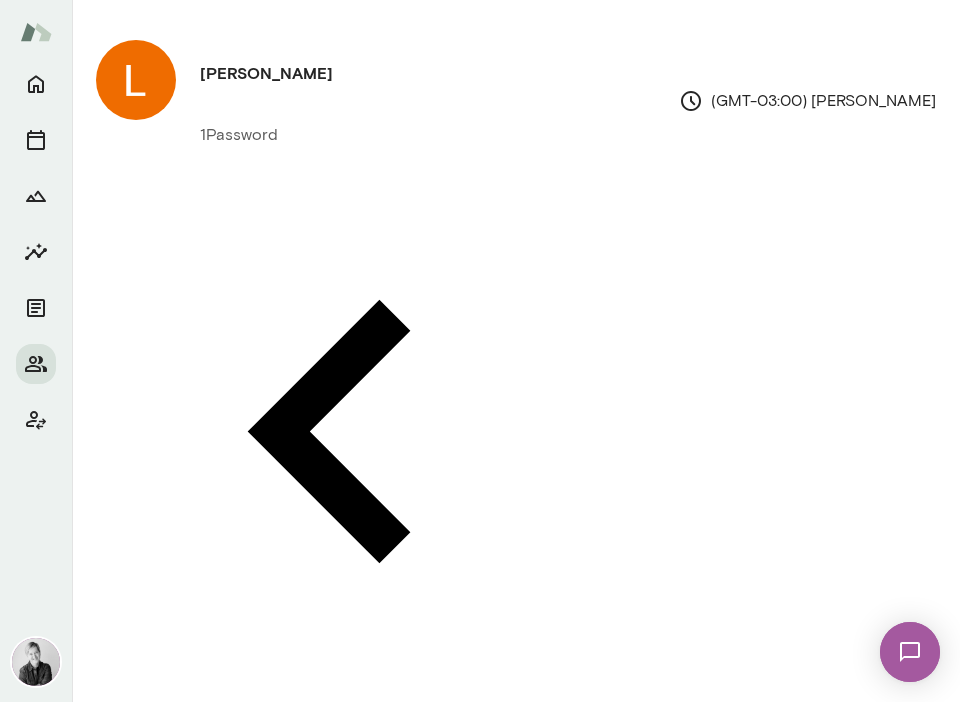 click on "Growth plan" at bounding box center (188, 725) 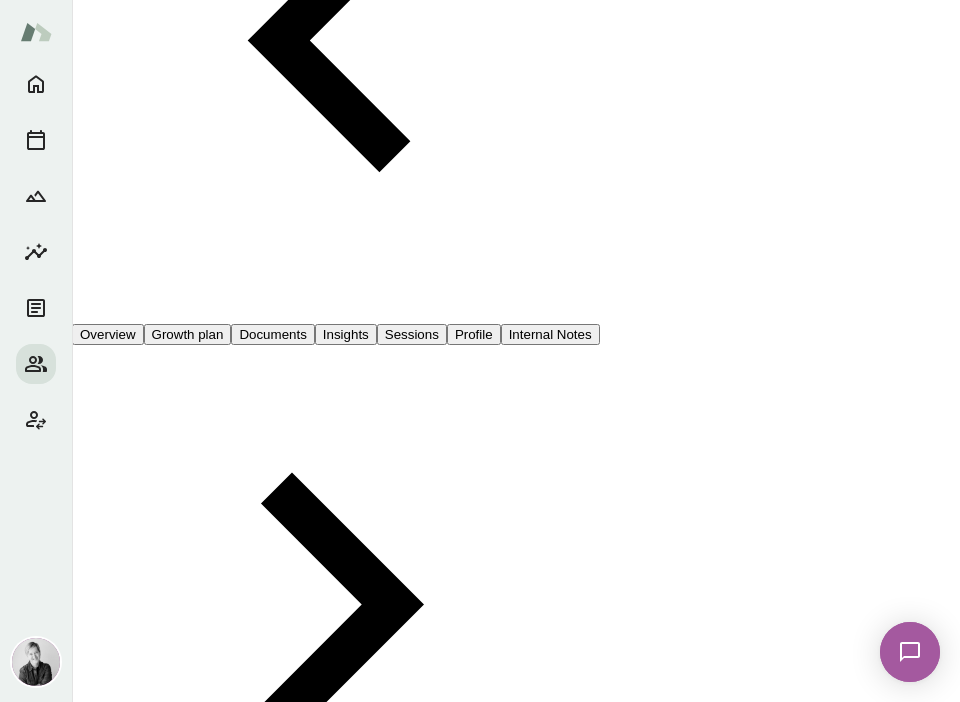 scroll, scrollTop: 538, scrollLeft: 0, axis: vertical 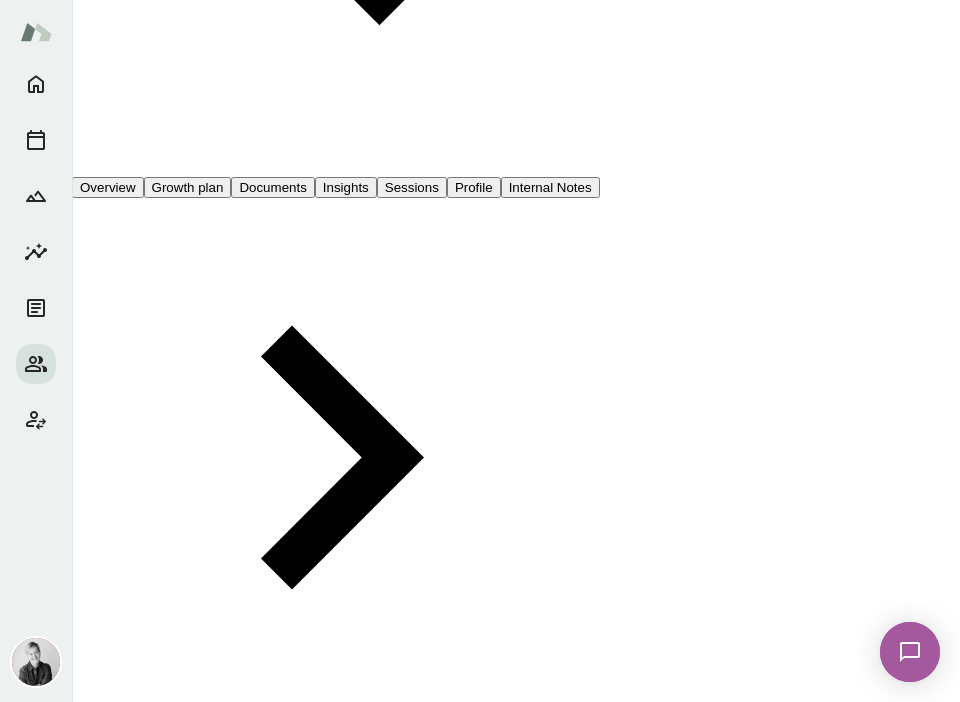 click on "Add Milestone" at bounding box center (166, 1438) 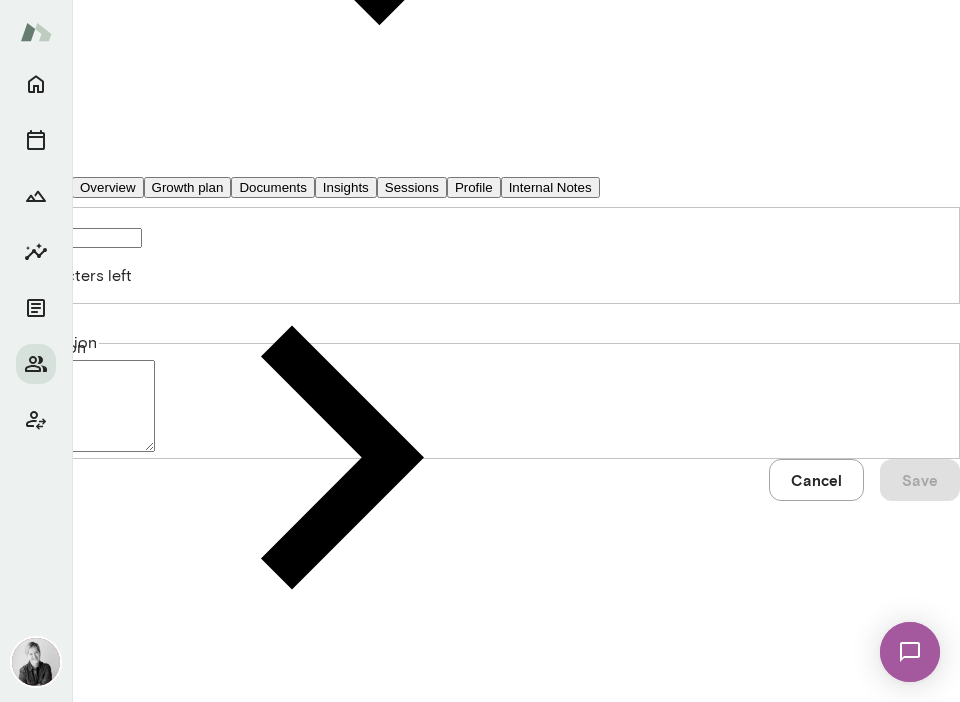 click on "Title" at bounding box center (71, 238) 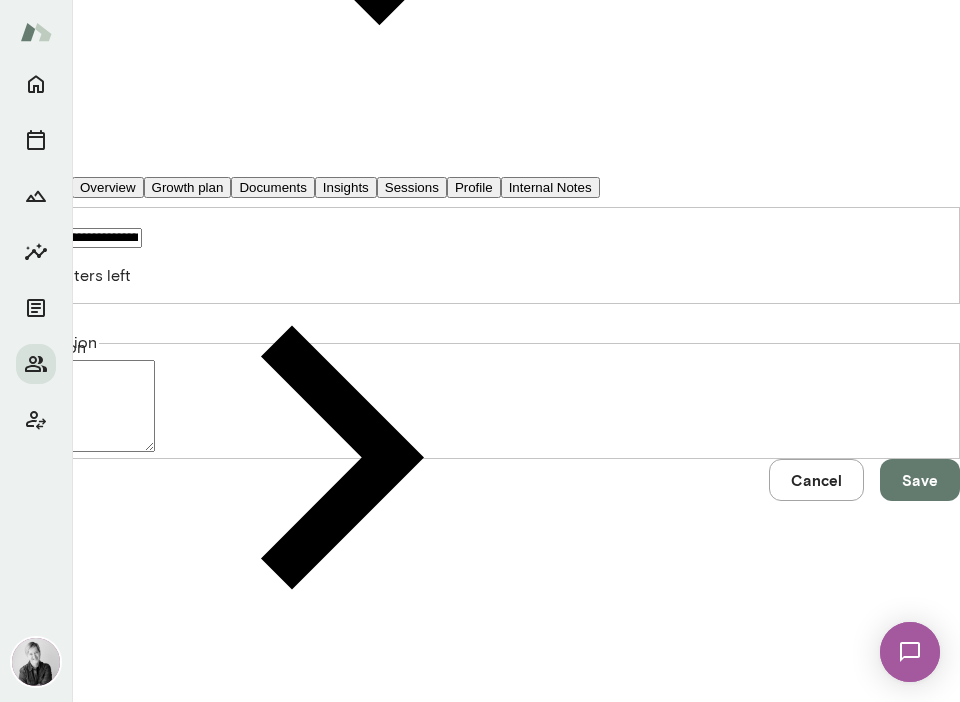 click on "Description" at bounding box center [77, 406] 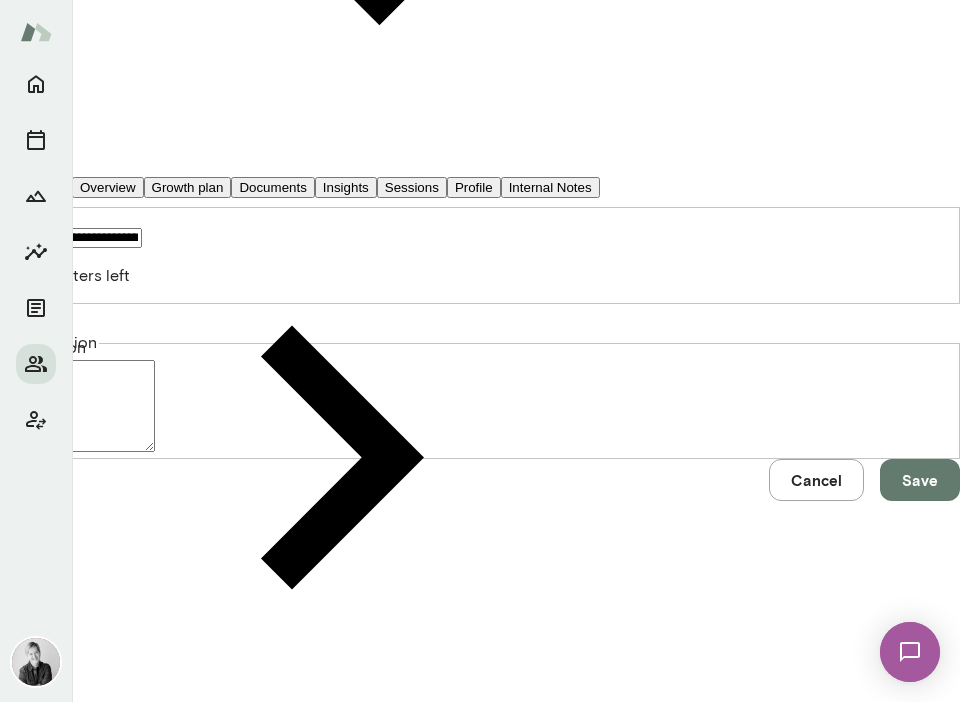 type on "**********" 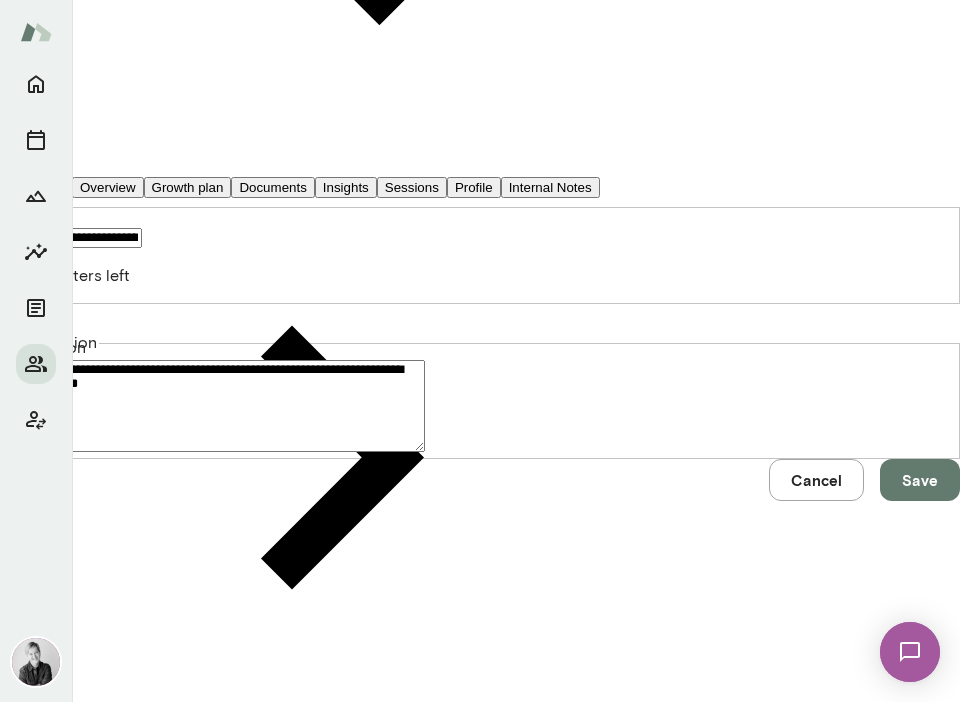 type on "**********" 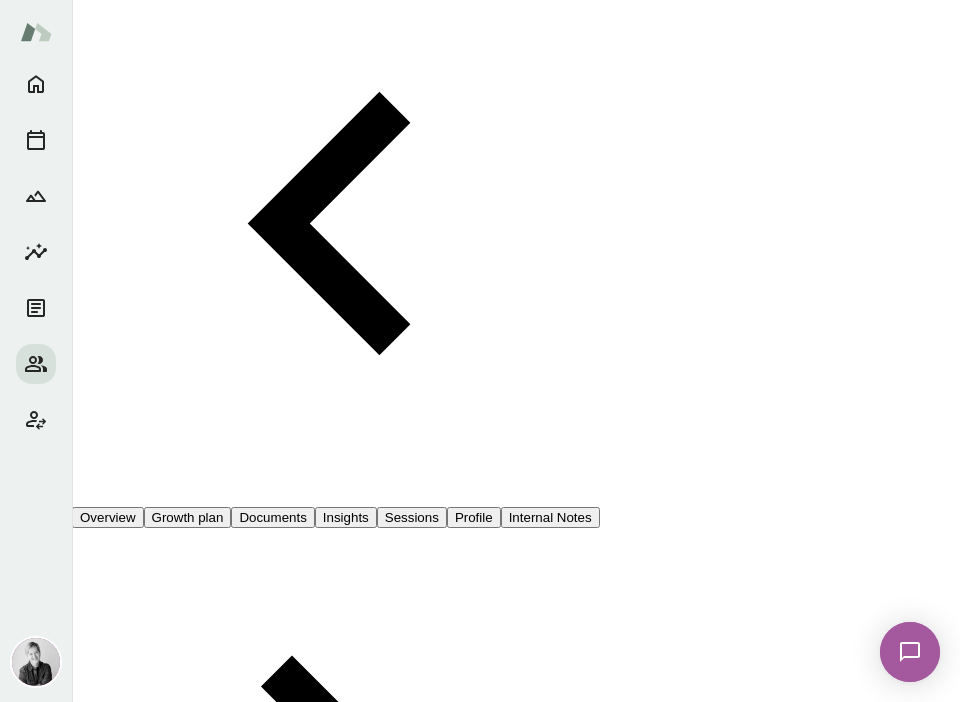 scroll, scrollTop: 0, scrollLeft: 0, axis: both 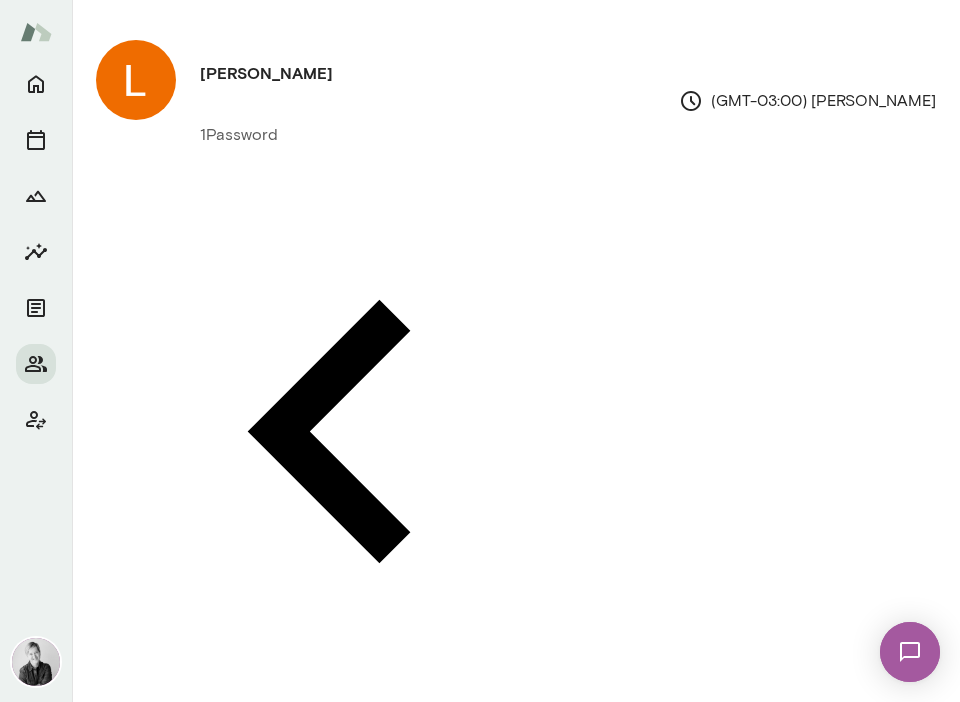 click on "Overview" at bounding box center [108, 725] 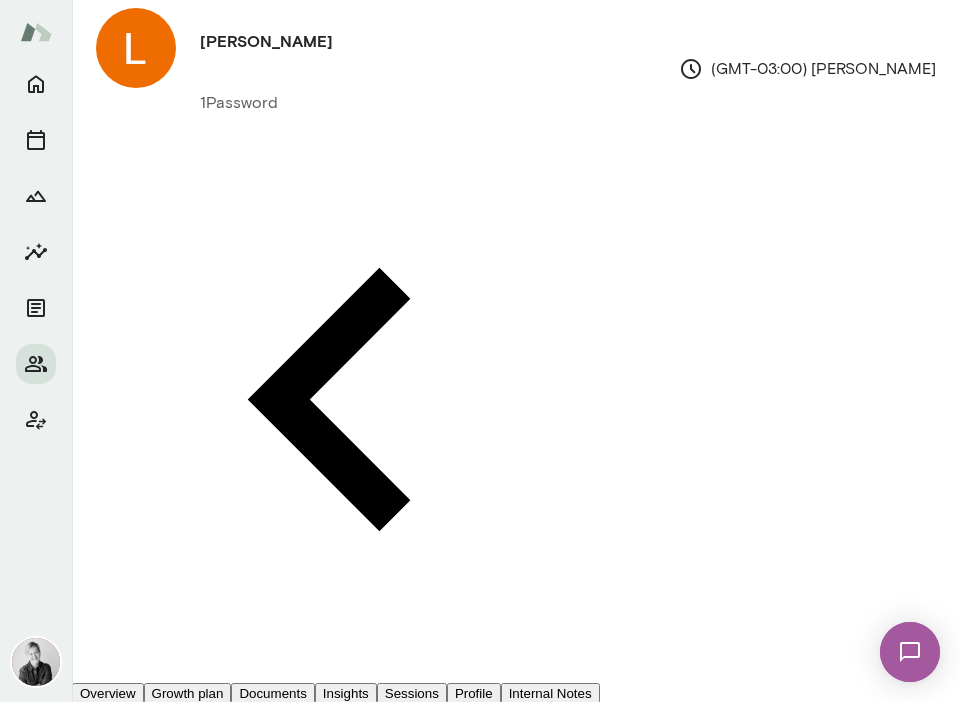 scroll, scrollTop: 0, scrollLeft: 0, axis: both 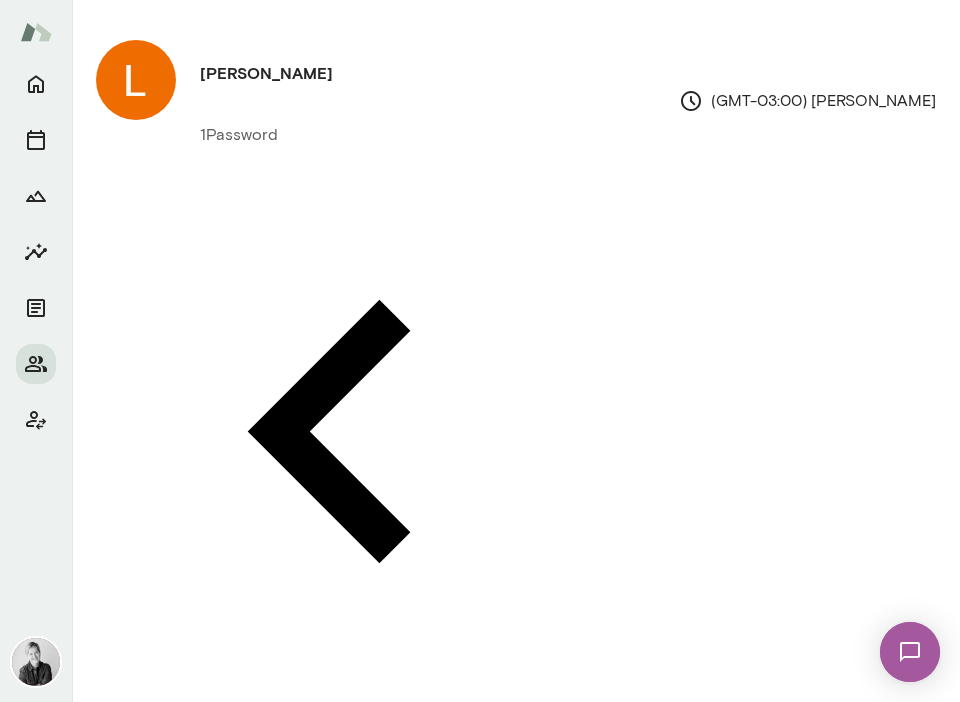 click on "Growth plan" at bounding box center [188, 725] 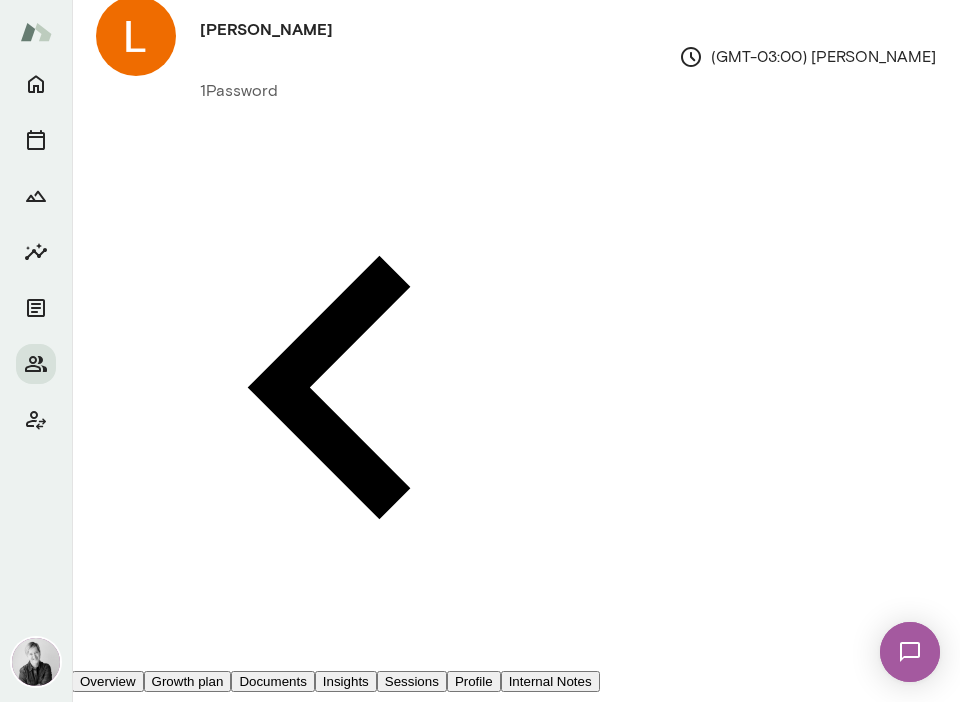 scroll, scrollTop: 0, scrollLeft: 0, axis: both 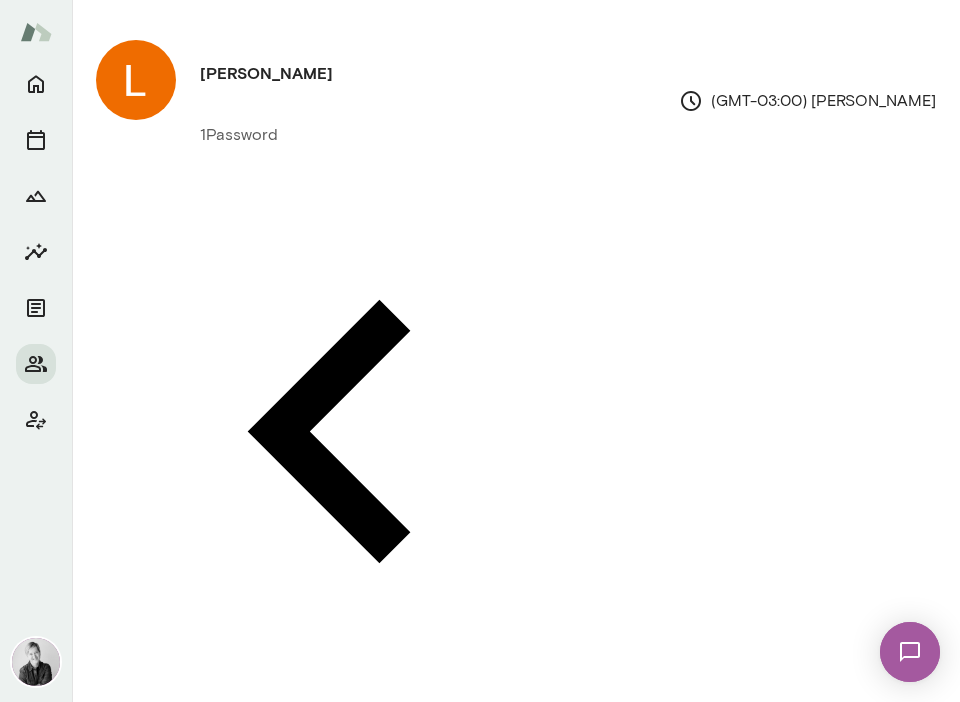 click on "Insights" at bounding box center [346, 725] 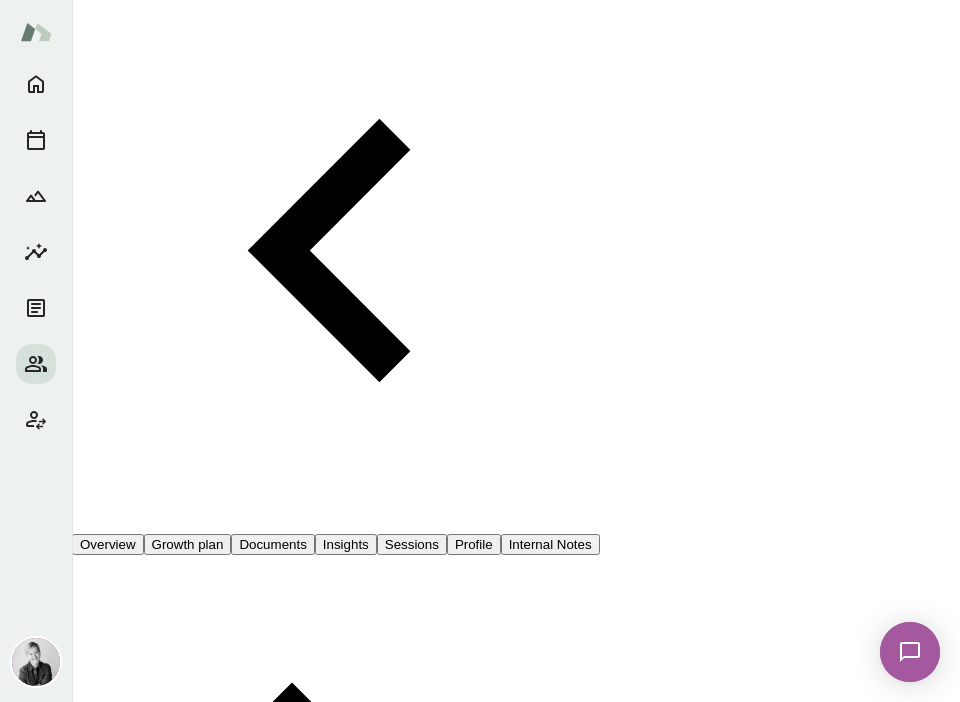 scroll, scrollTop: 199, scrollLeft: 0, axis: vertical 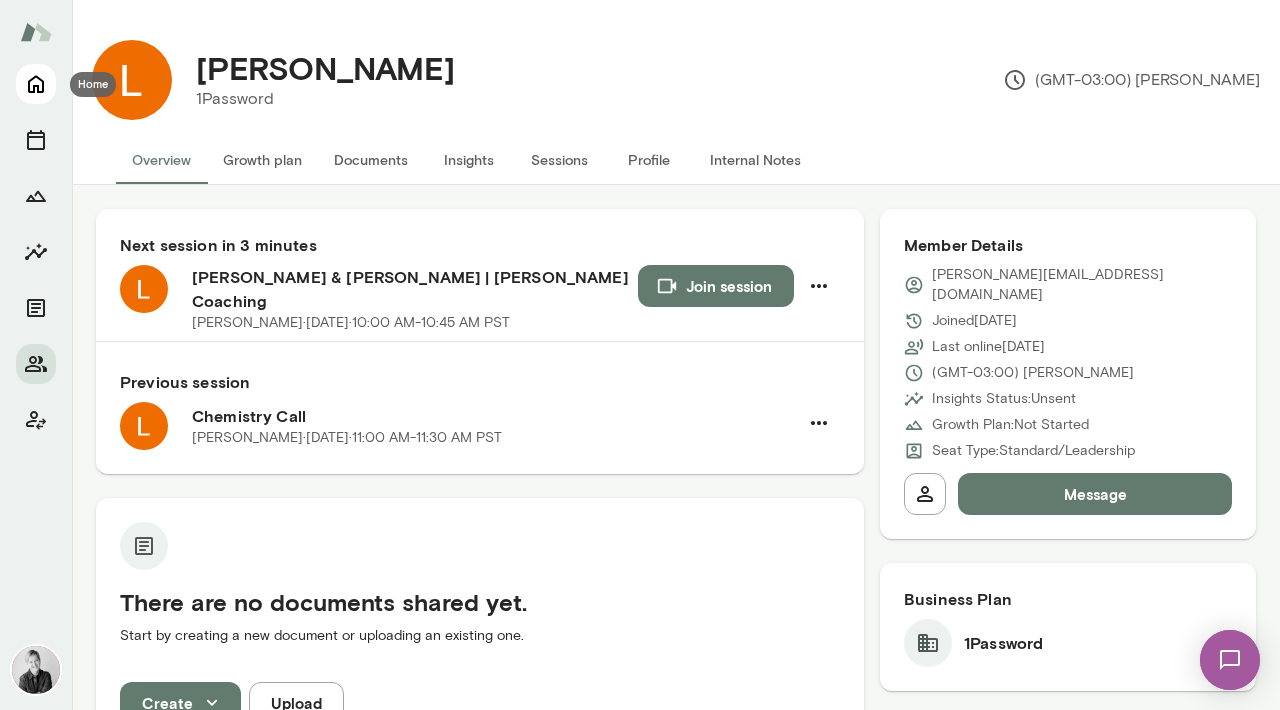 click 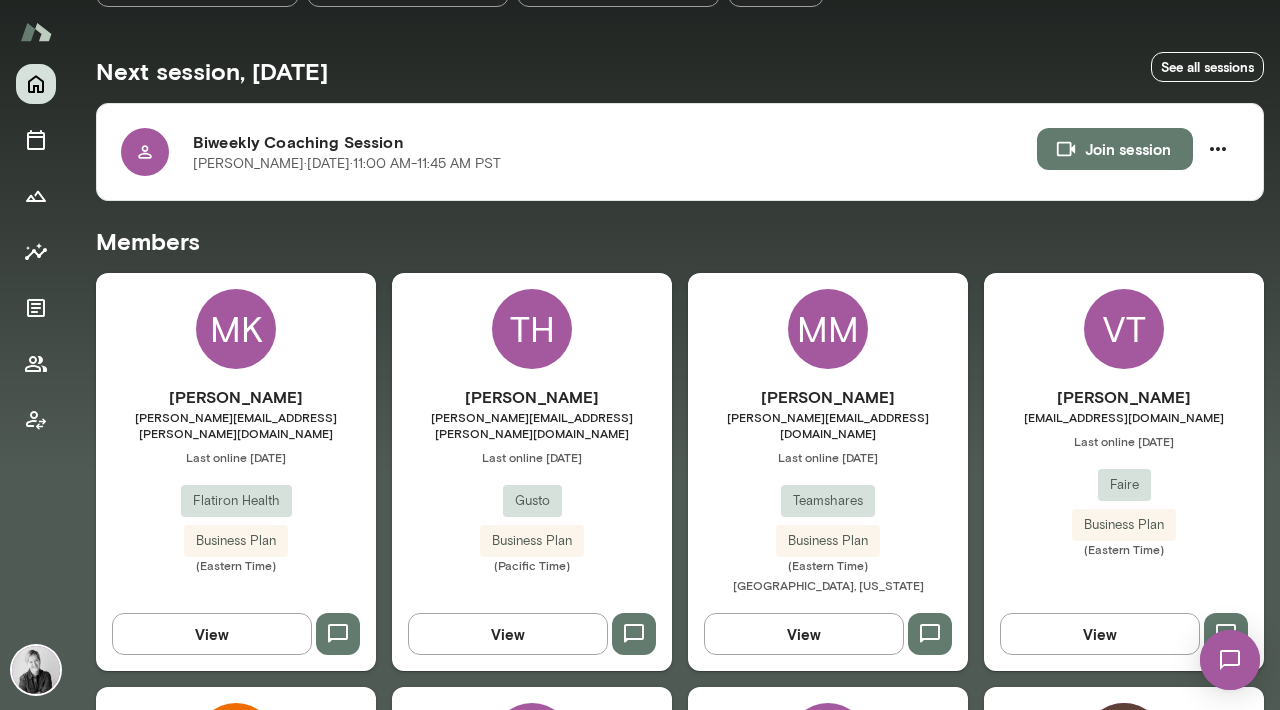 scroll, scrollTop: 359, scrollLeft: 0, axis: vertical 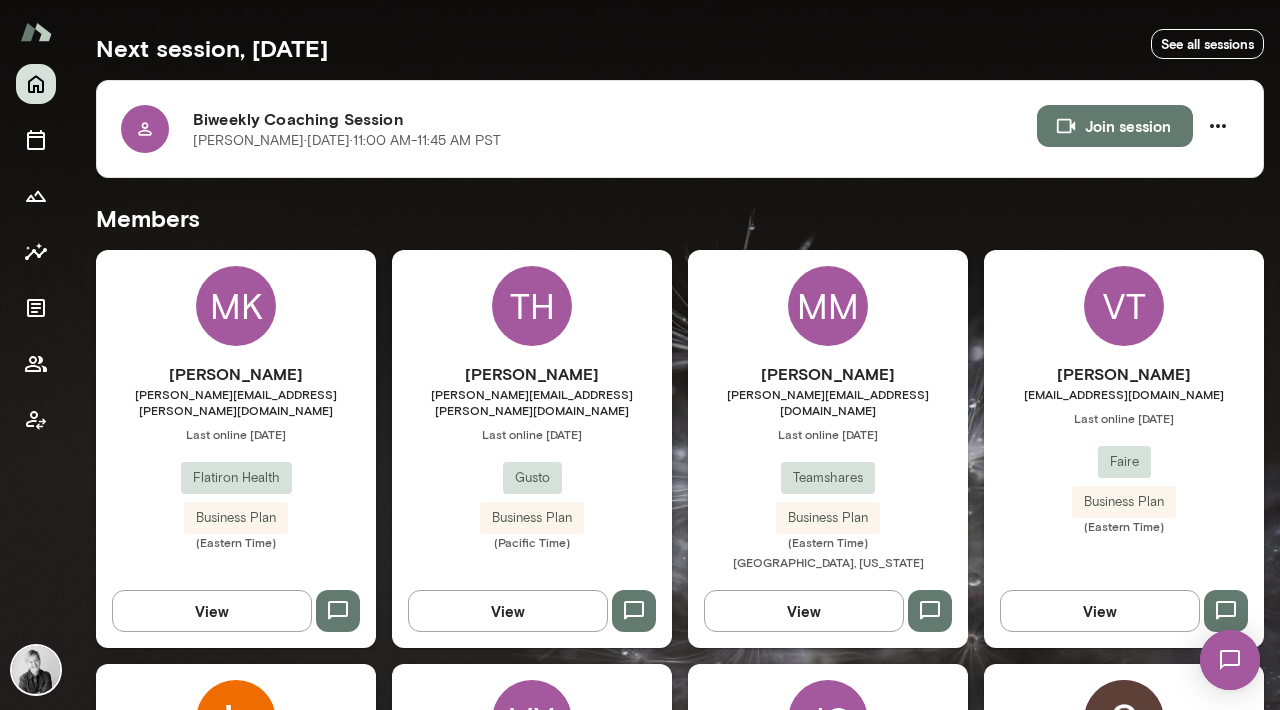 click on "TH" at bounding box center [532, 306] 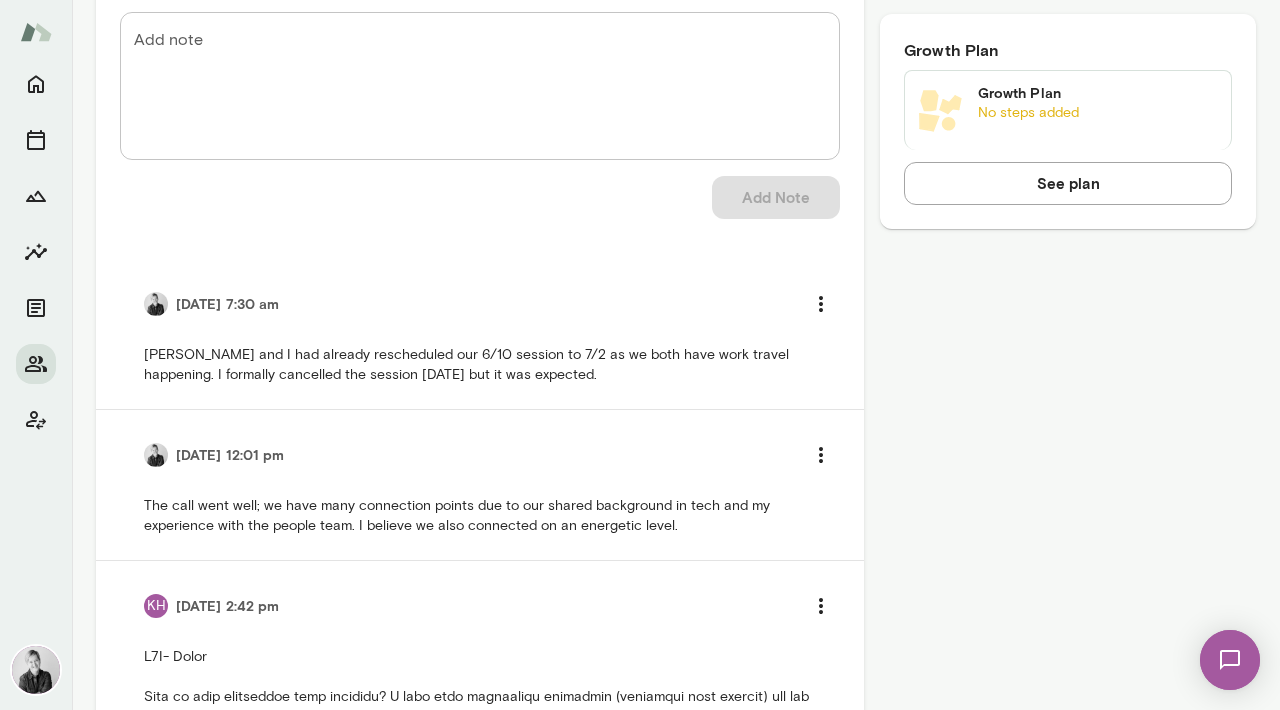 scroll, scrollTop: 0, scrollLeft: 0, axis: both 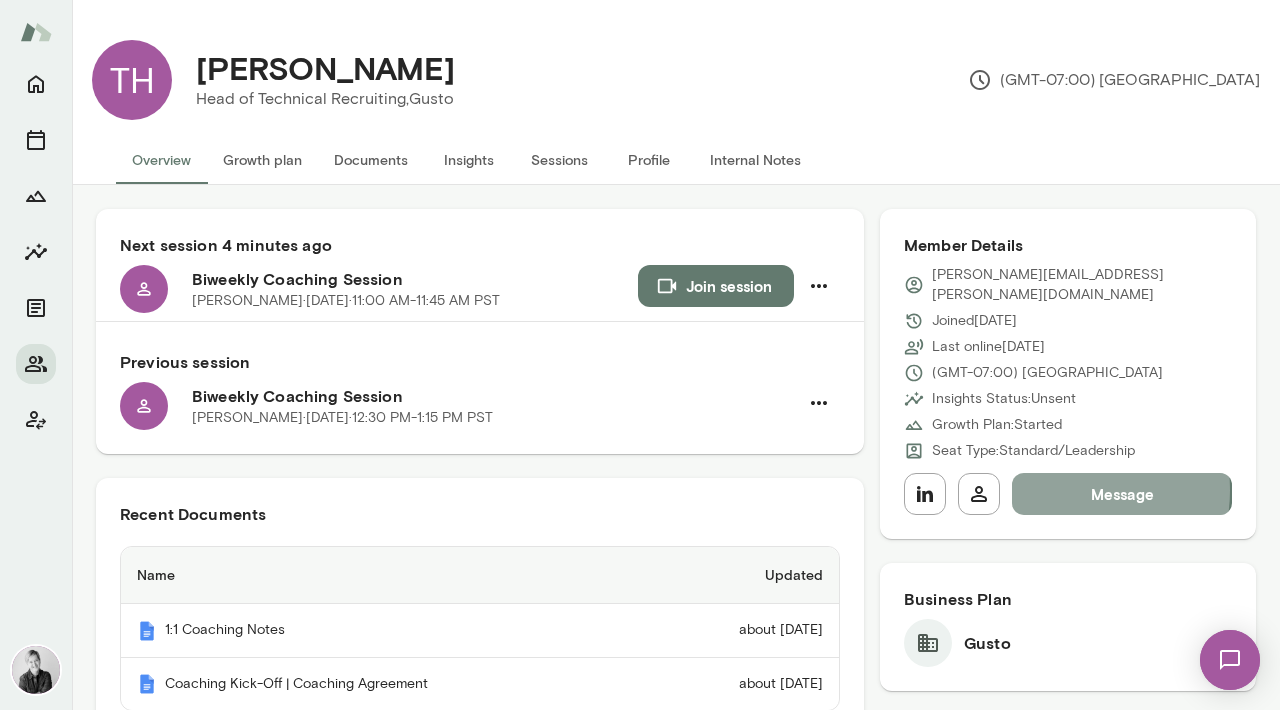 click on "Message" at bounding box center (1122, 494) 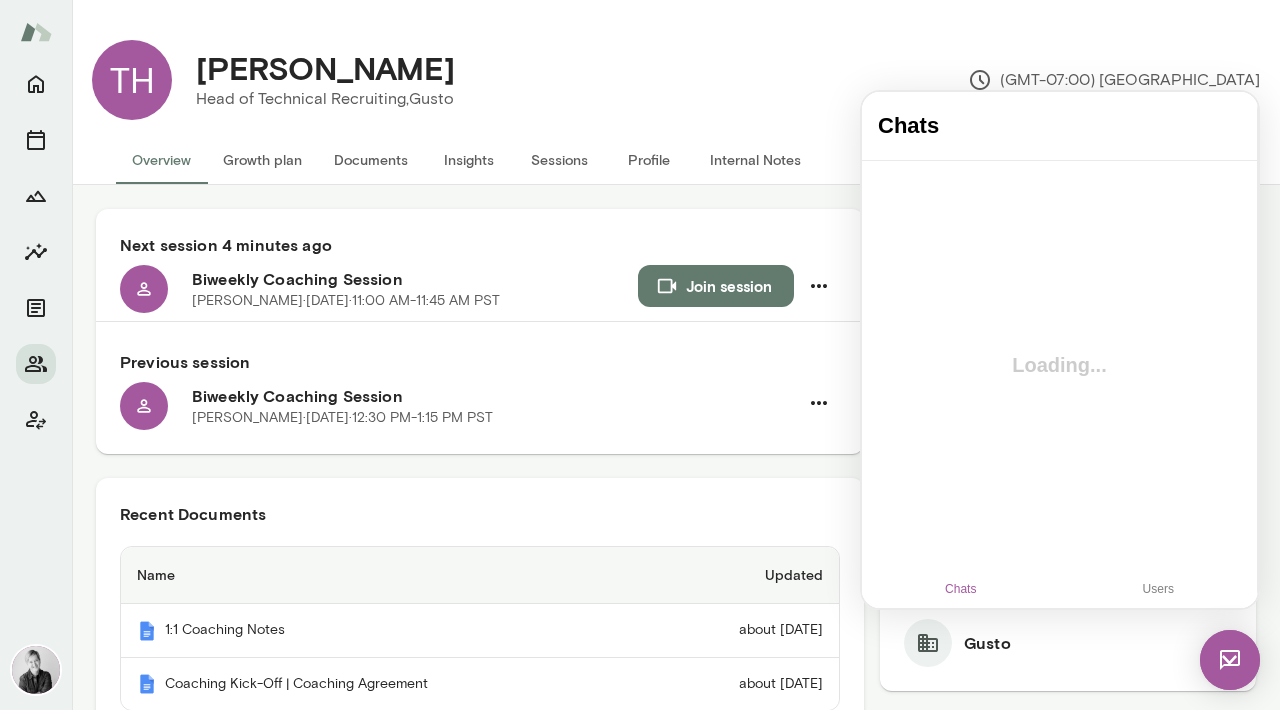 scroll, scrollTop: 0, scrollLeft: 0, axis: both 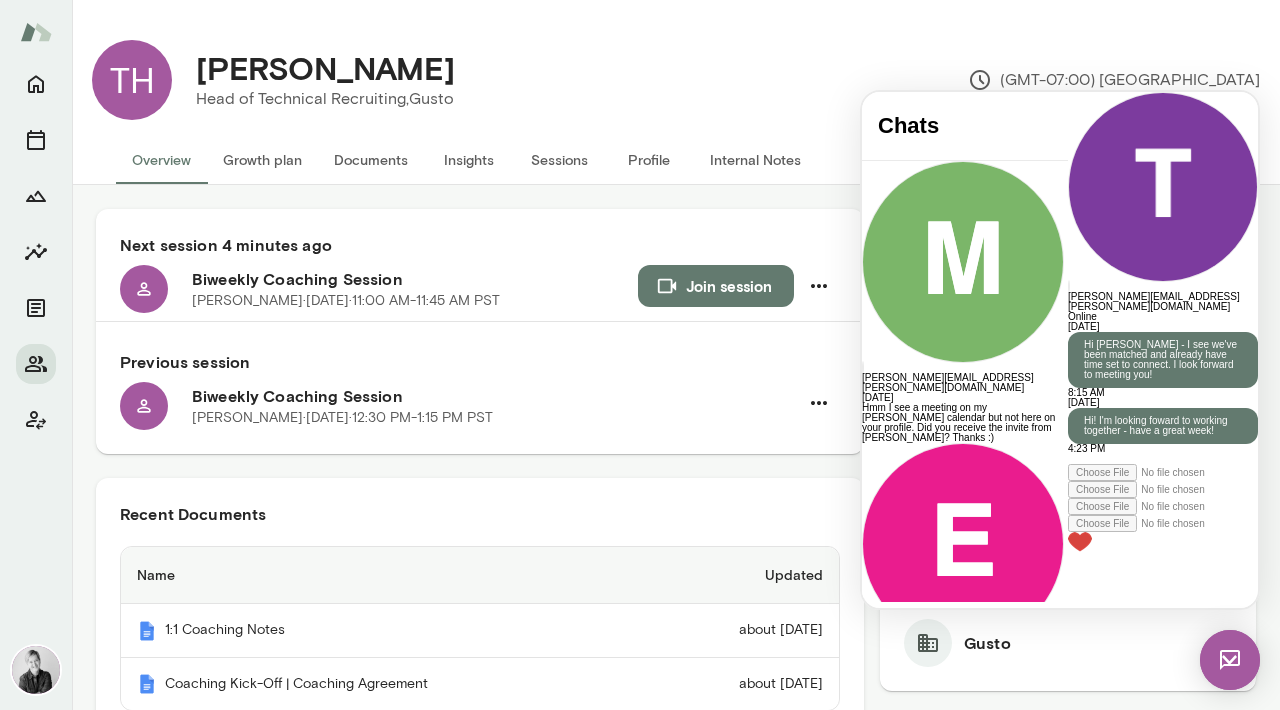 type 